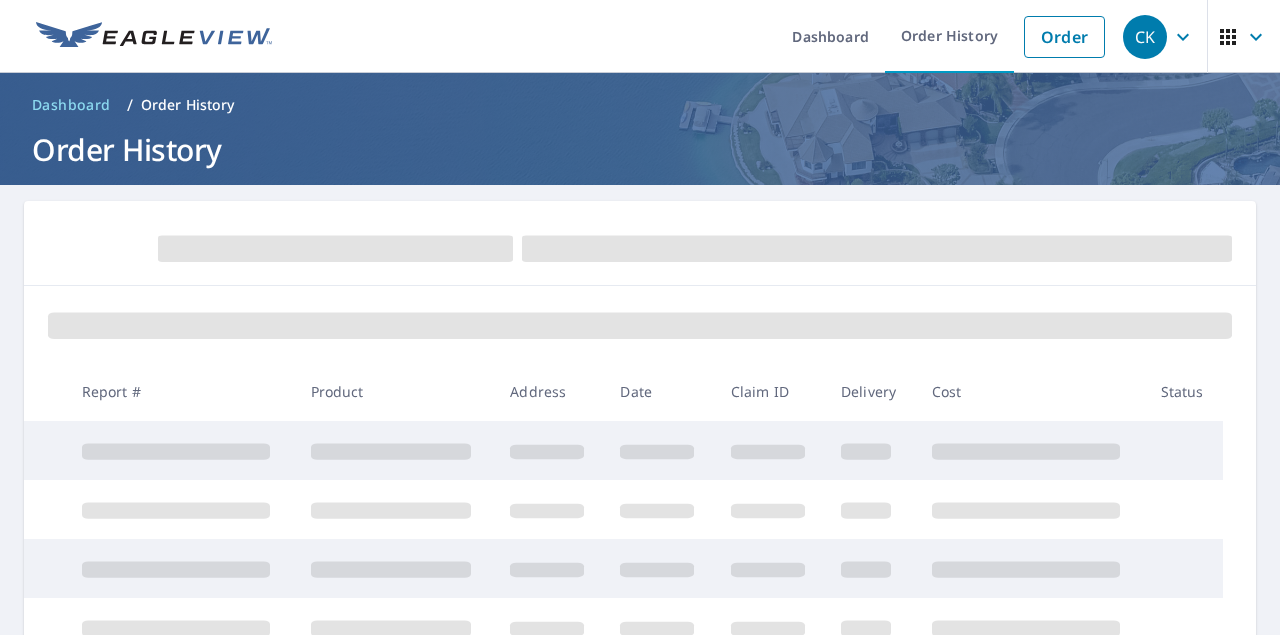 scroll, scrollTop: 0, scrollLeft: 0, axis: both 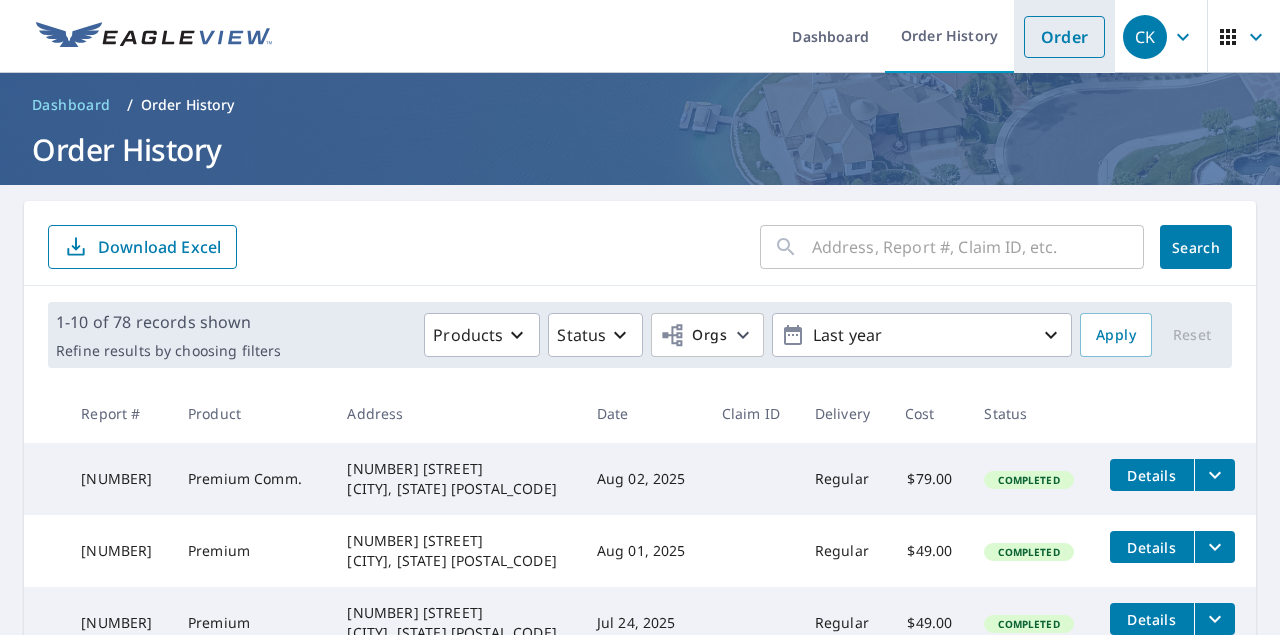 click on "Order" at bounding box center (1064, 37) 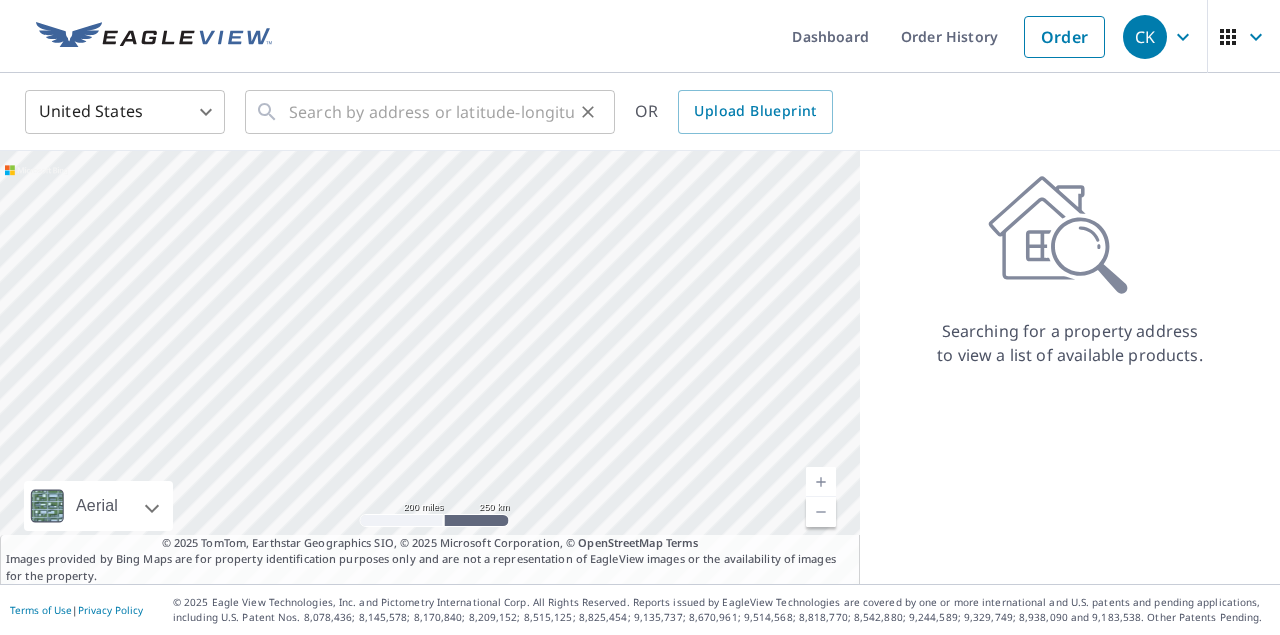 click on "​" at bounding box center [430, 112] 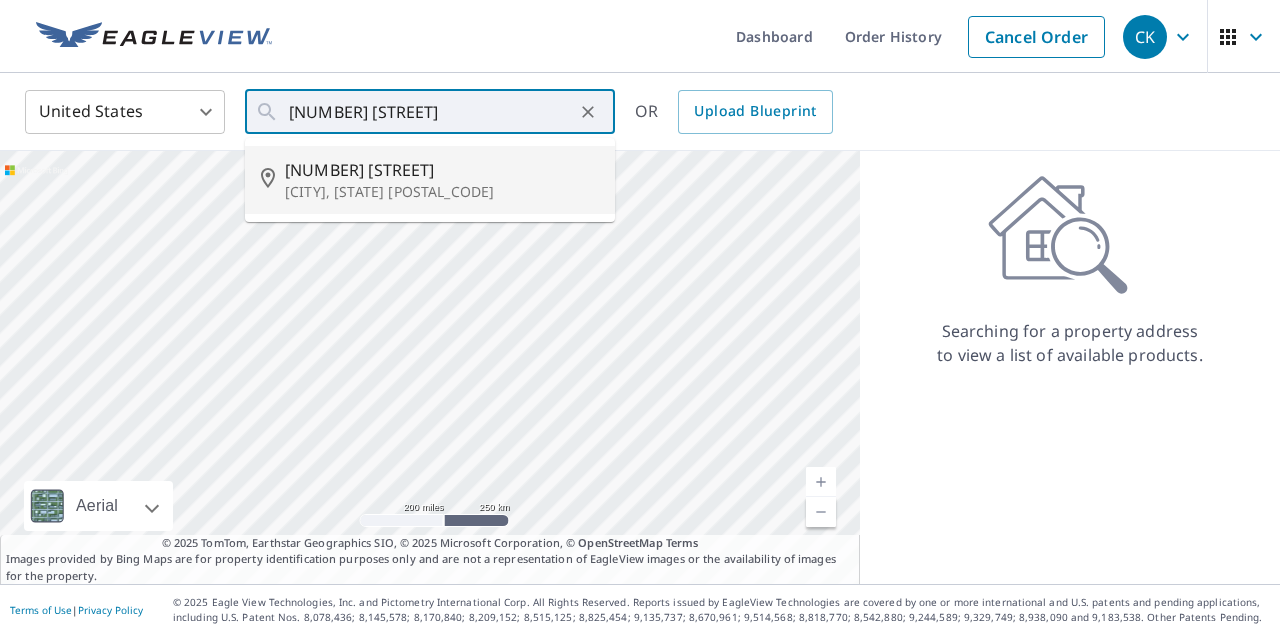click on "146 Westbury I" at bounding box center [442, 170] 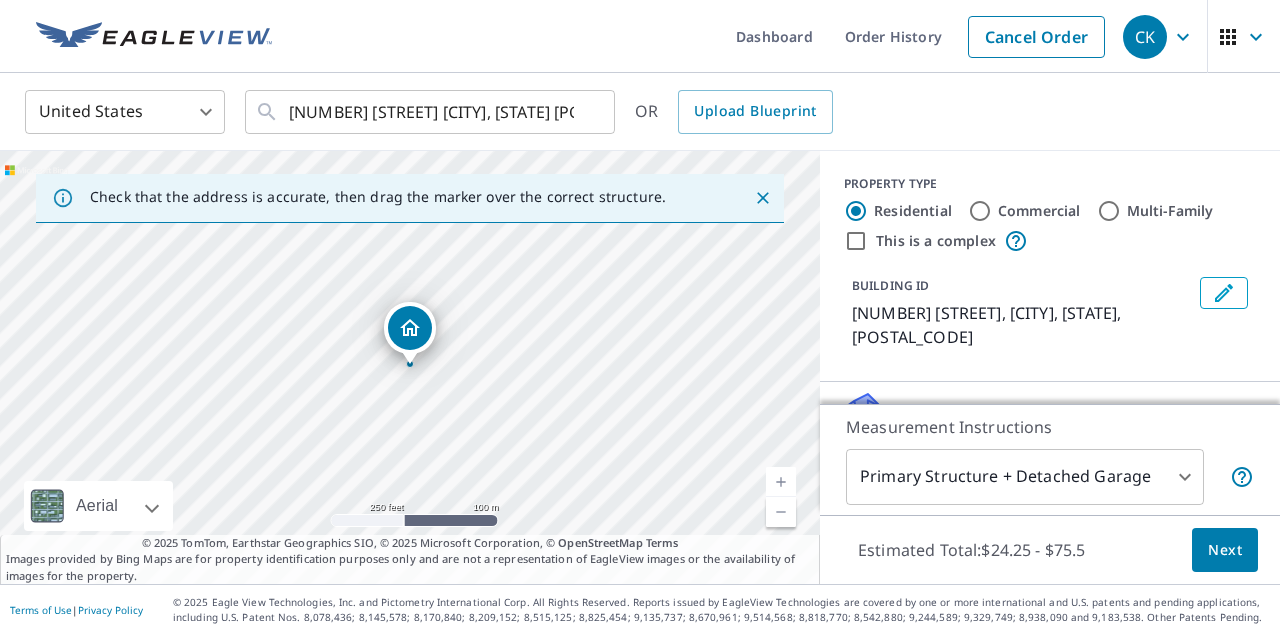 click on "Commercial" at bounding box center [980, 211] 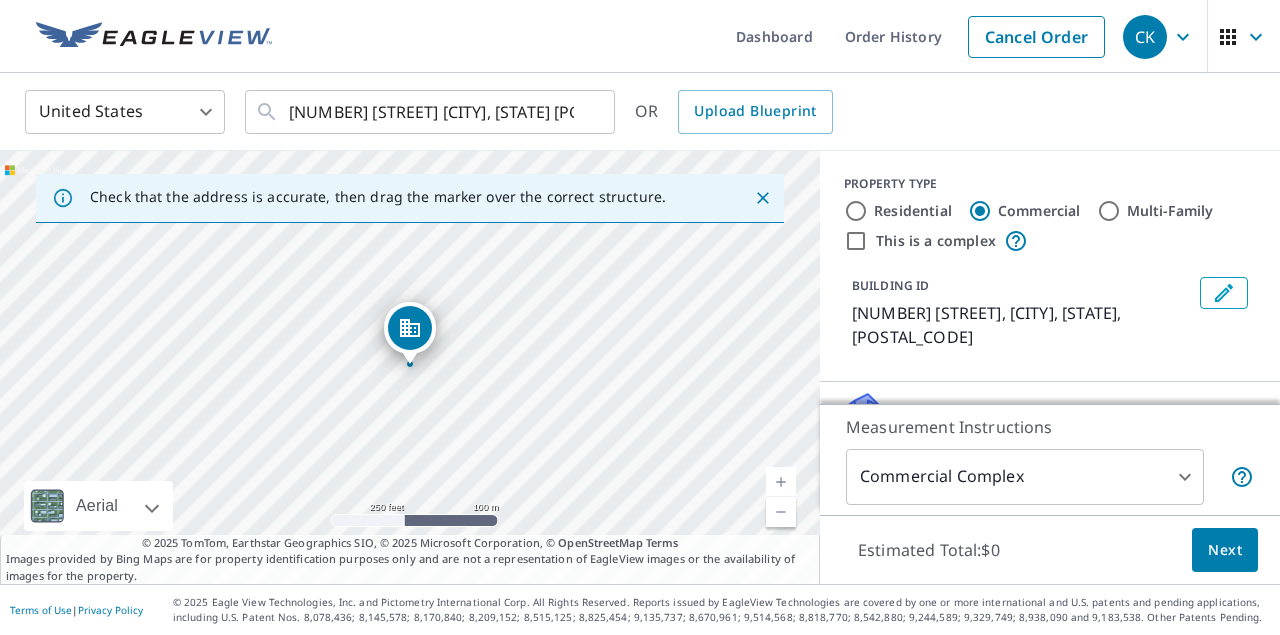 type on "4" 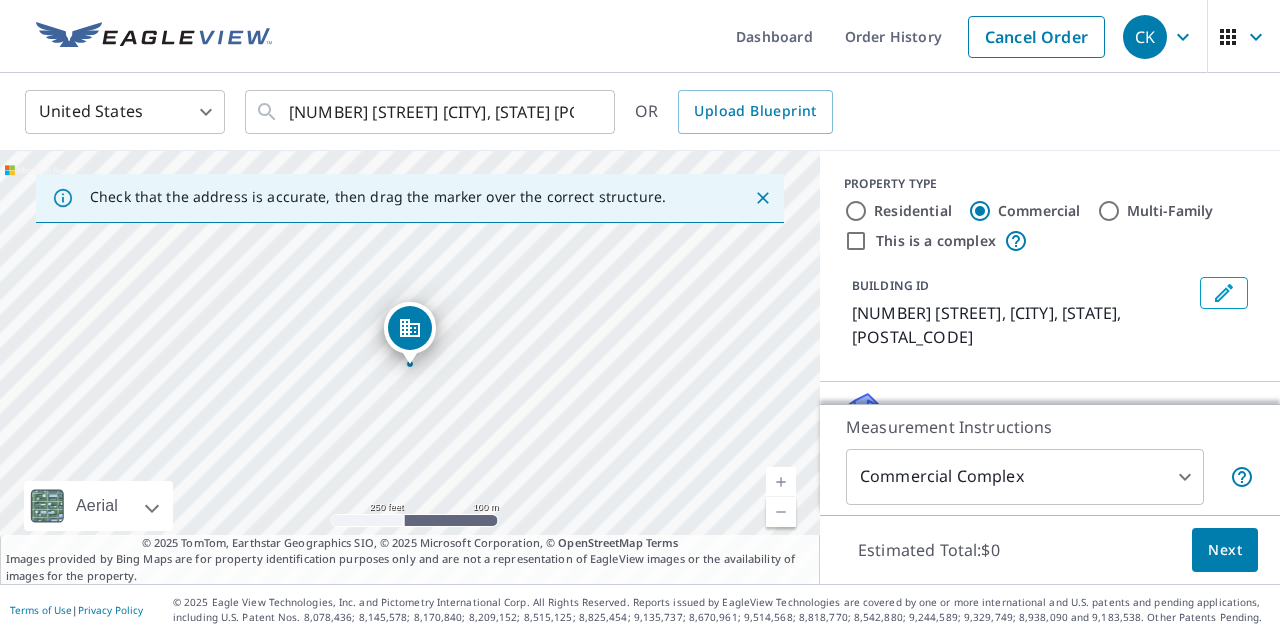 click on "Residential" at bounding box center (856, 211) 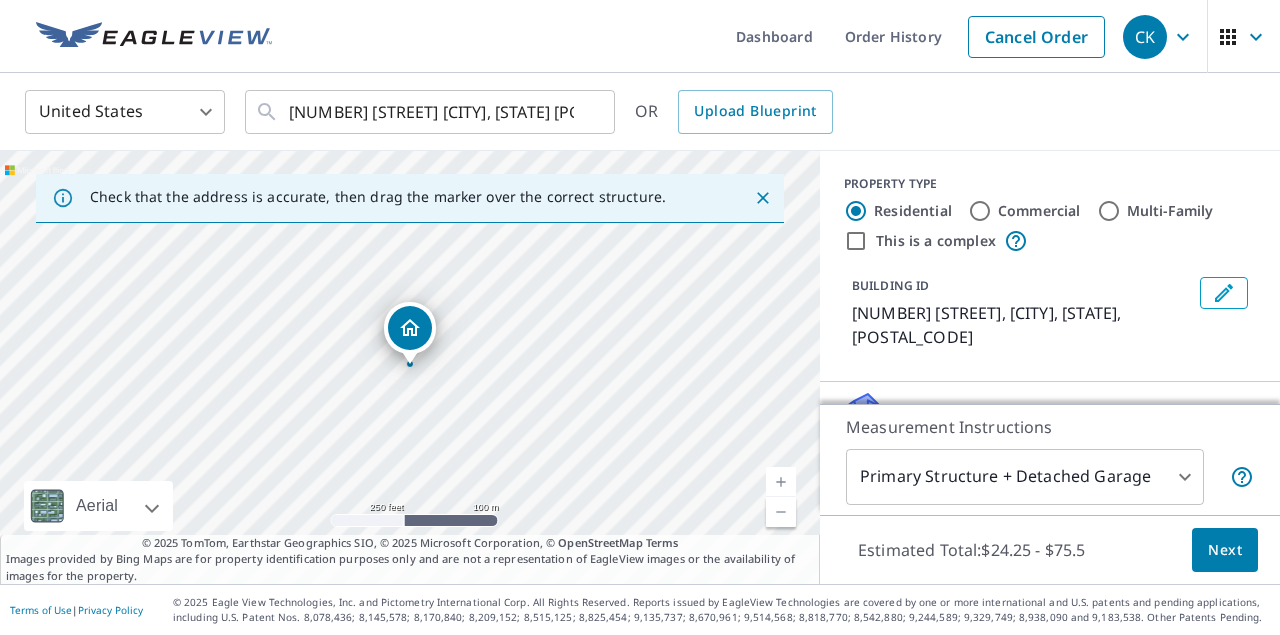 click on "Commercial" at bounding box center (980, 211) 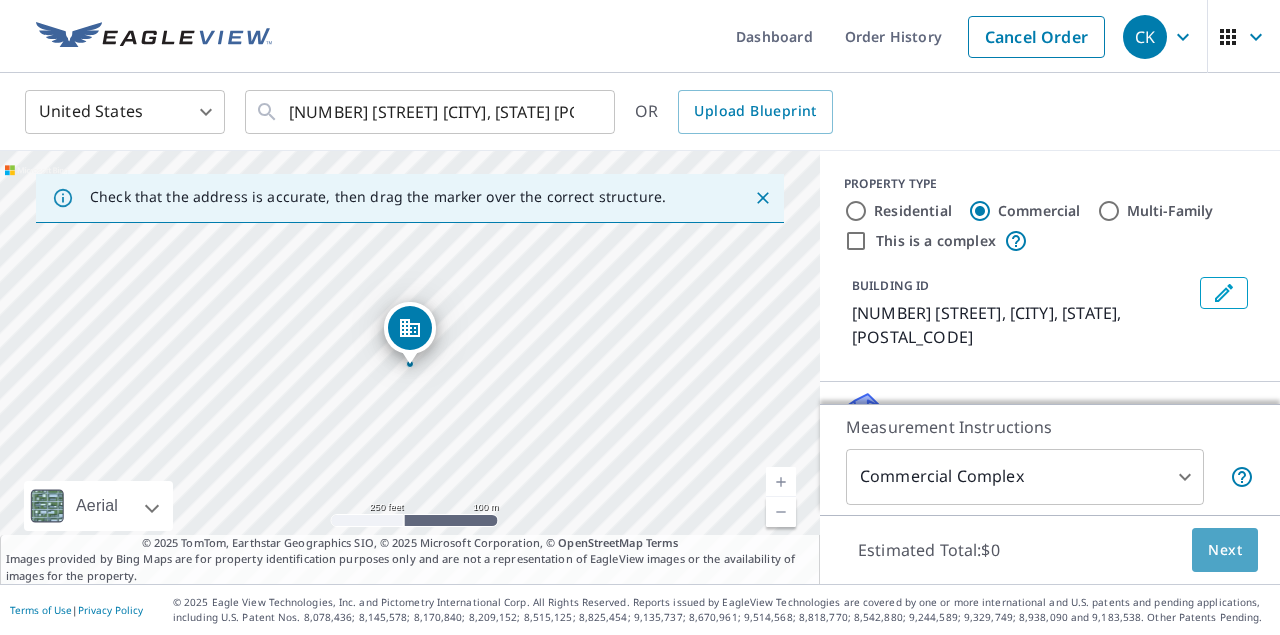 click on "Next" at bounding box center (1225, 550) 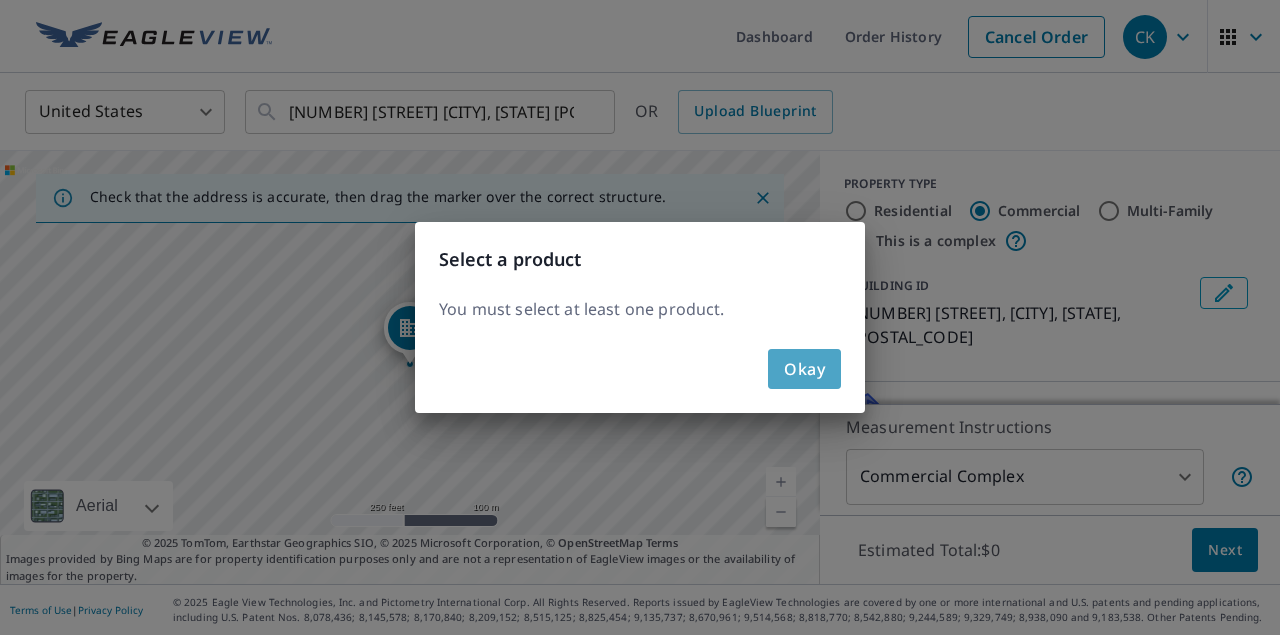 click on "Okay" at bounding box center [804, 369] 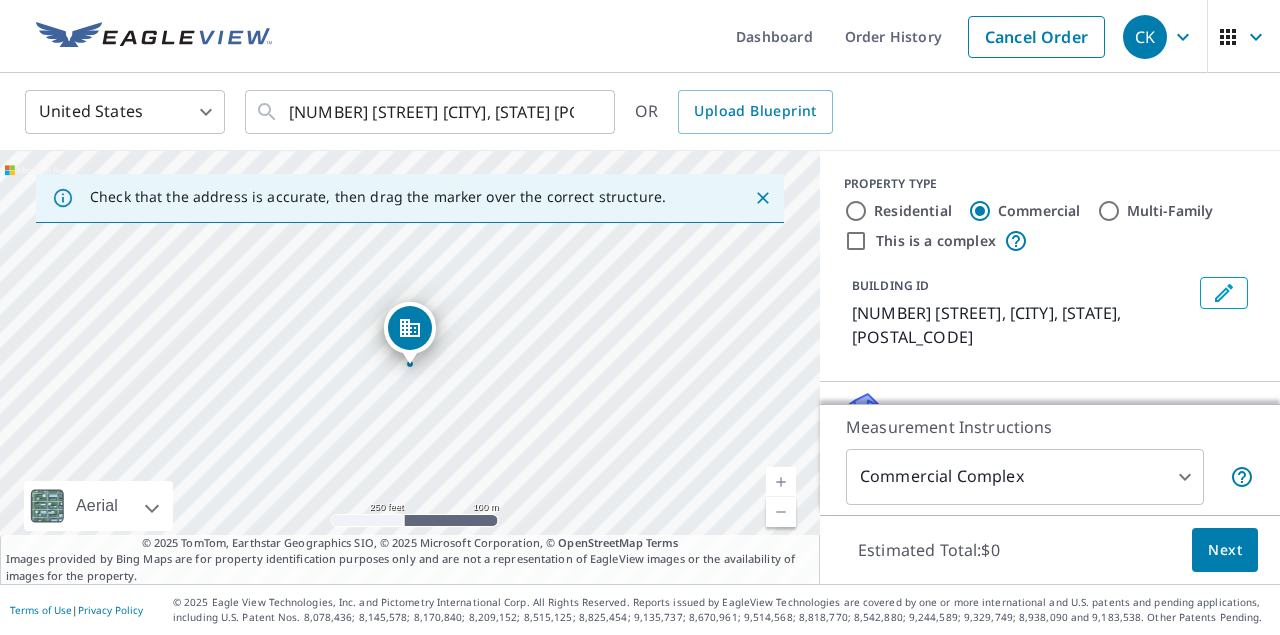 click 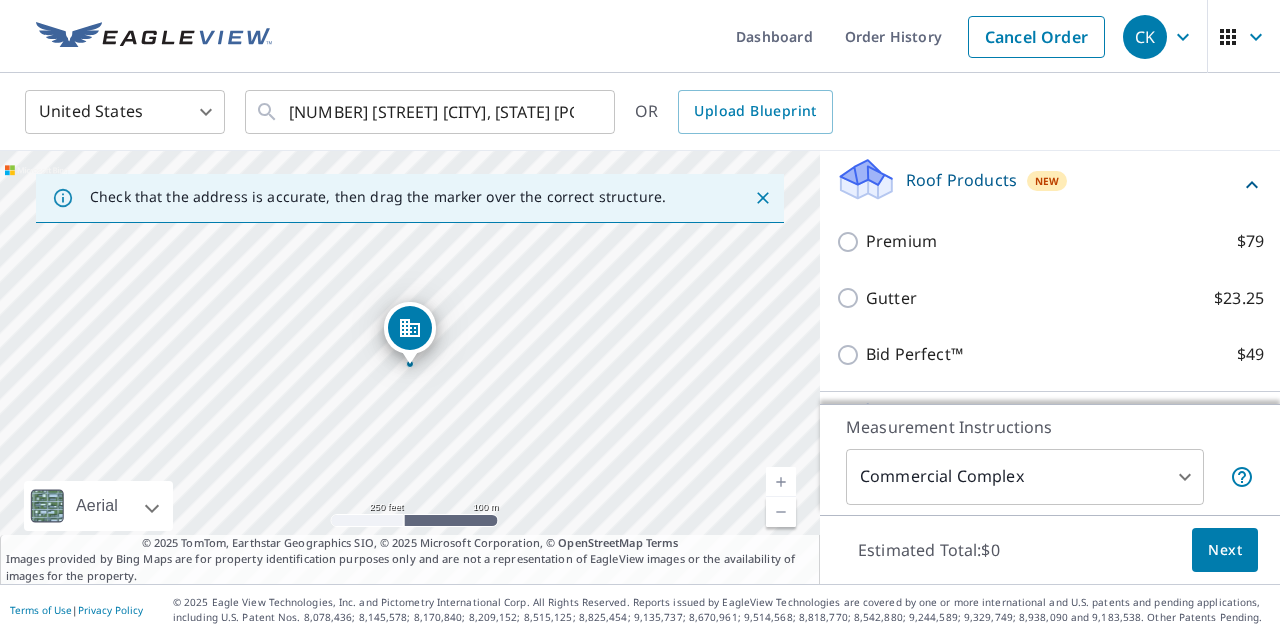 scroll, scrollTop: 239, scrollLeft: 0, axis: vertical 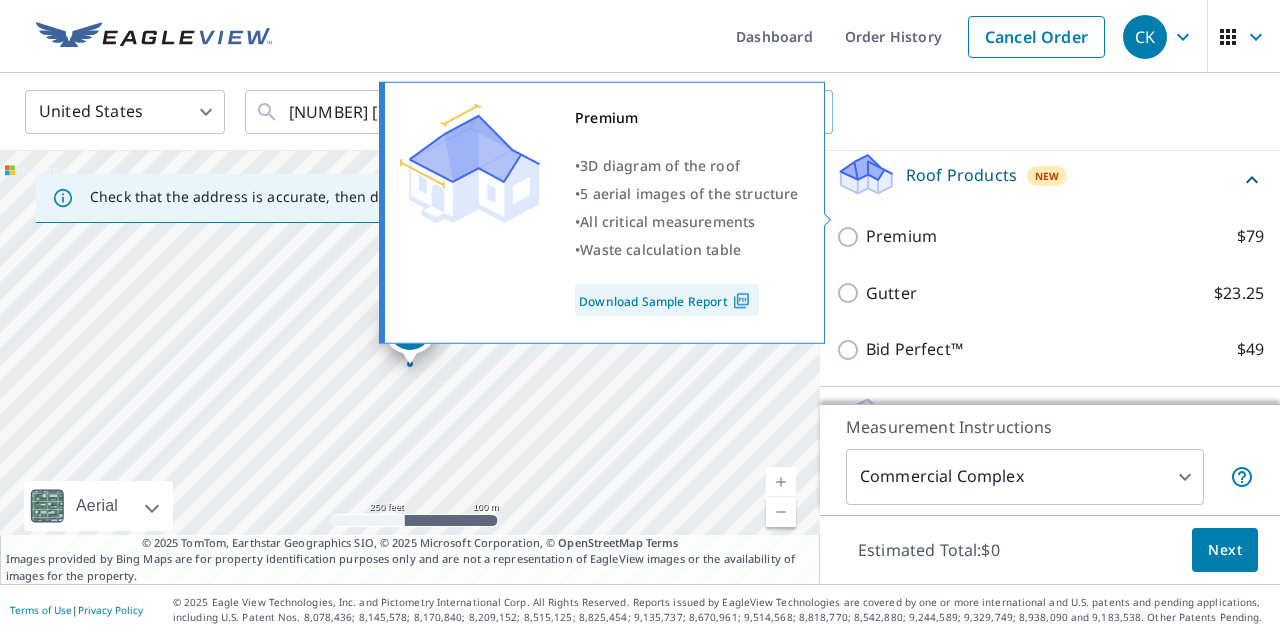 click on "Premium $79" at bounding box center (851, 237) 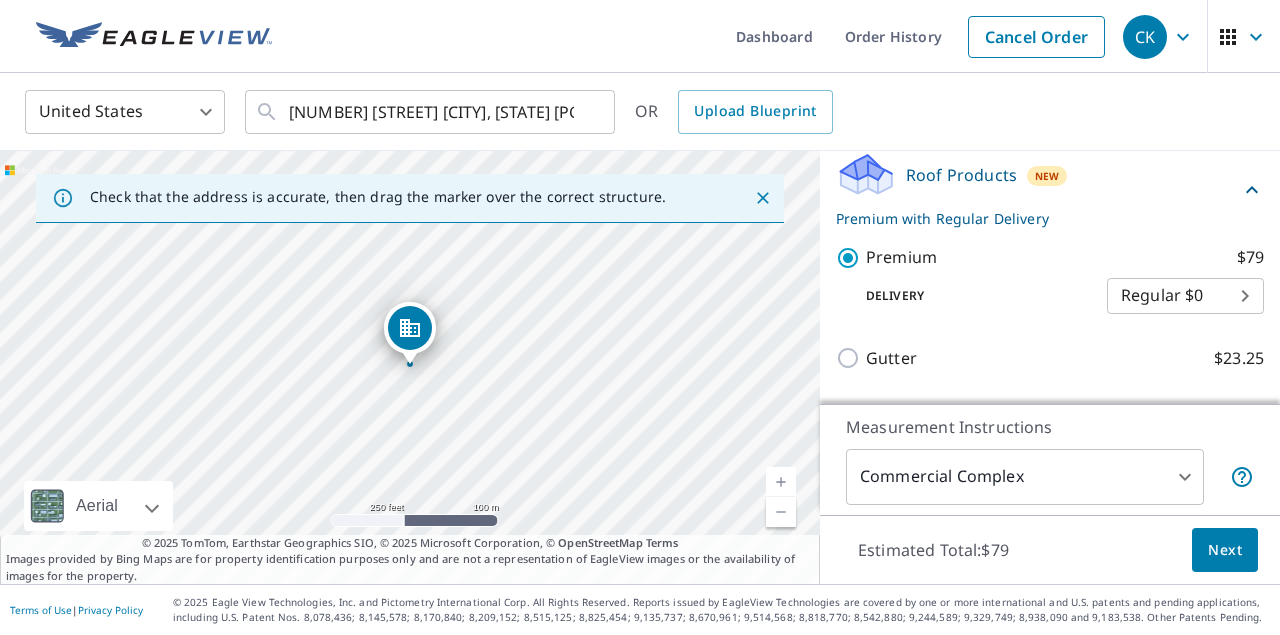 click on "Next" at bounding box center [1225, 550] 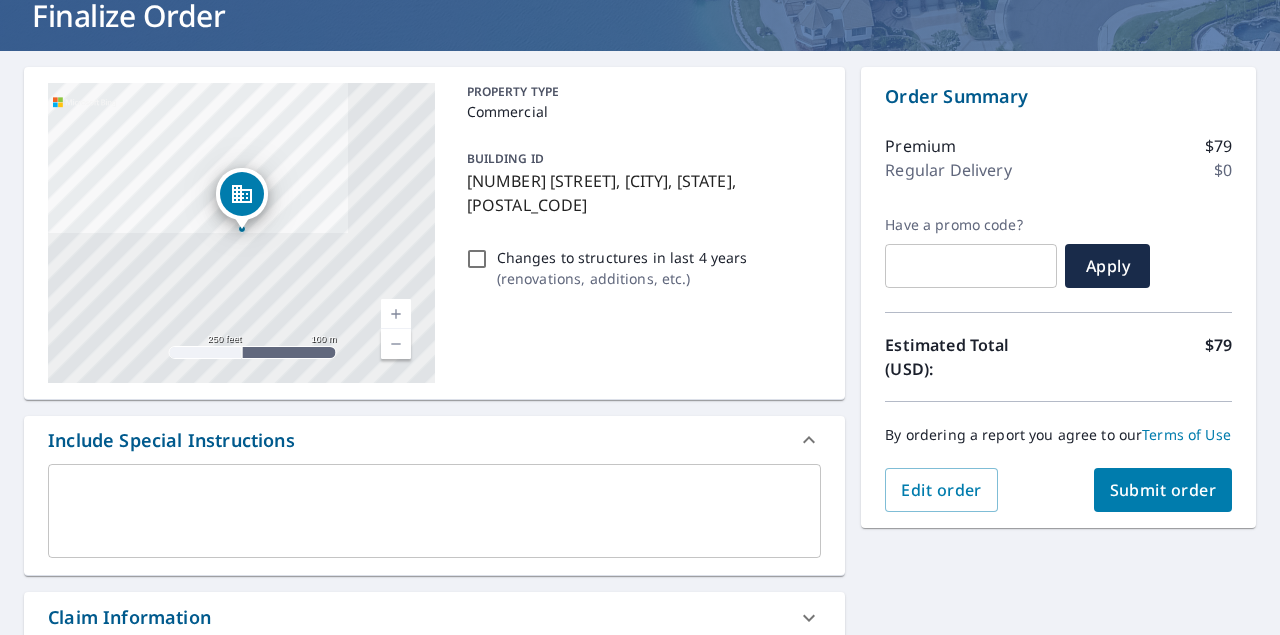 scroll, scrollTop: 154, scrollLeft: 0, axis: vertical 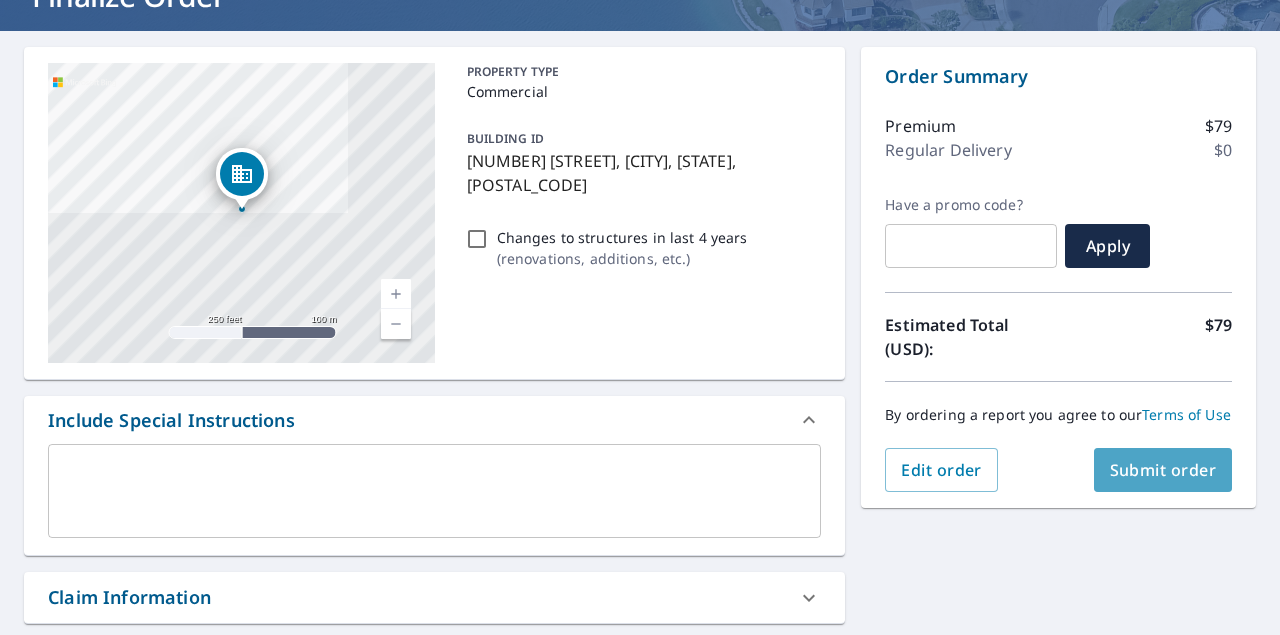 click on "Submit order" at bounding box center [1163, 470] 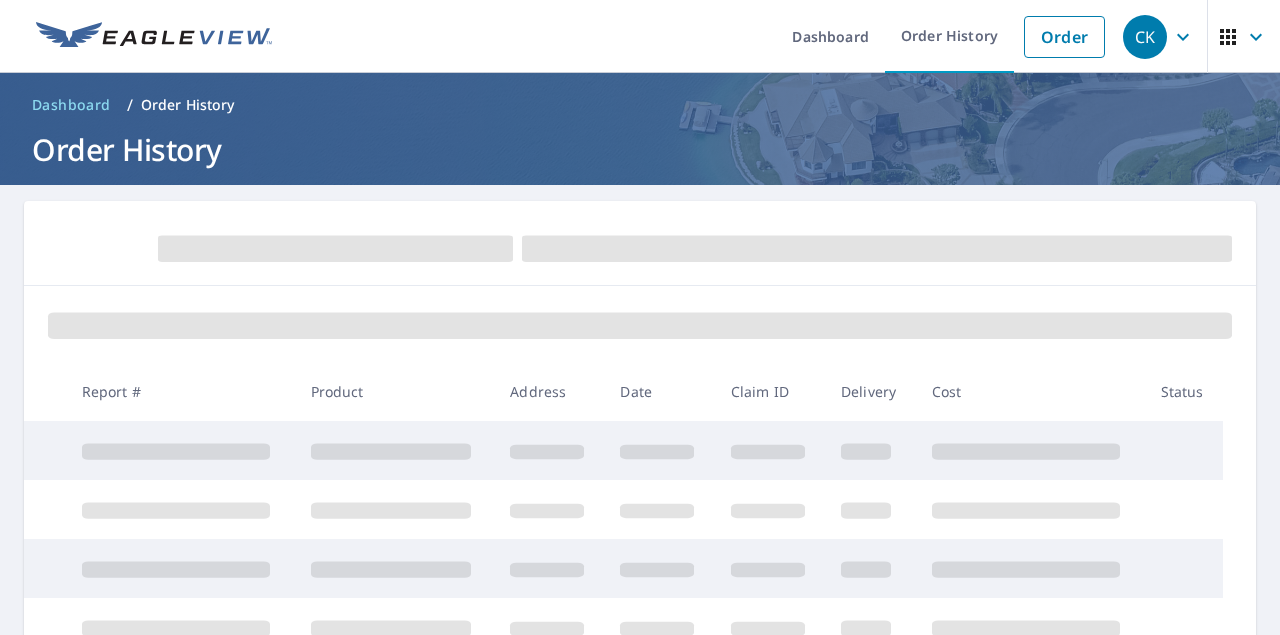 scroll, scrollTop: 0, scrollLeft: 0, axis: both 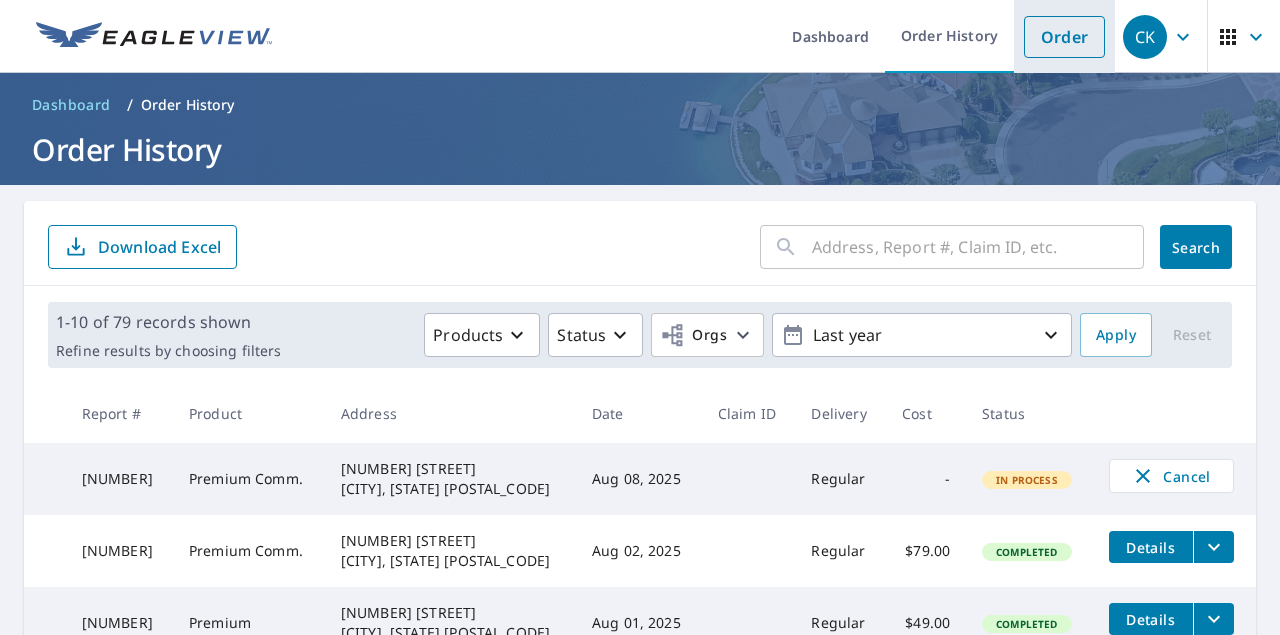 click on "Order" at bounding box center [1064, 37] 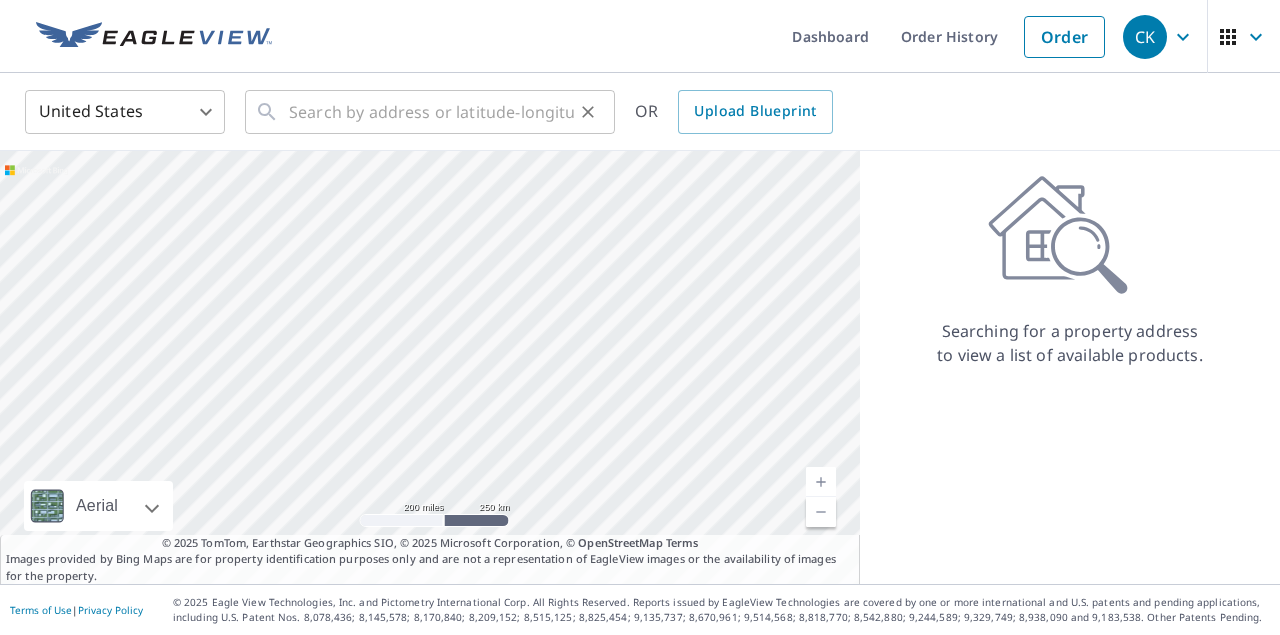 click 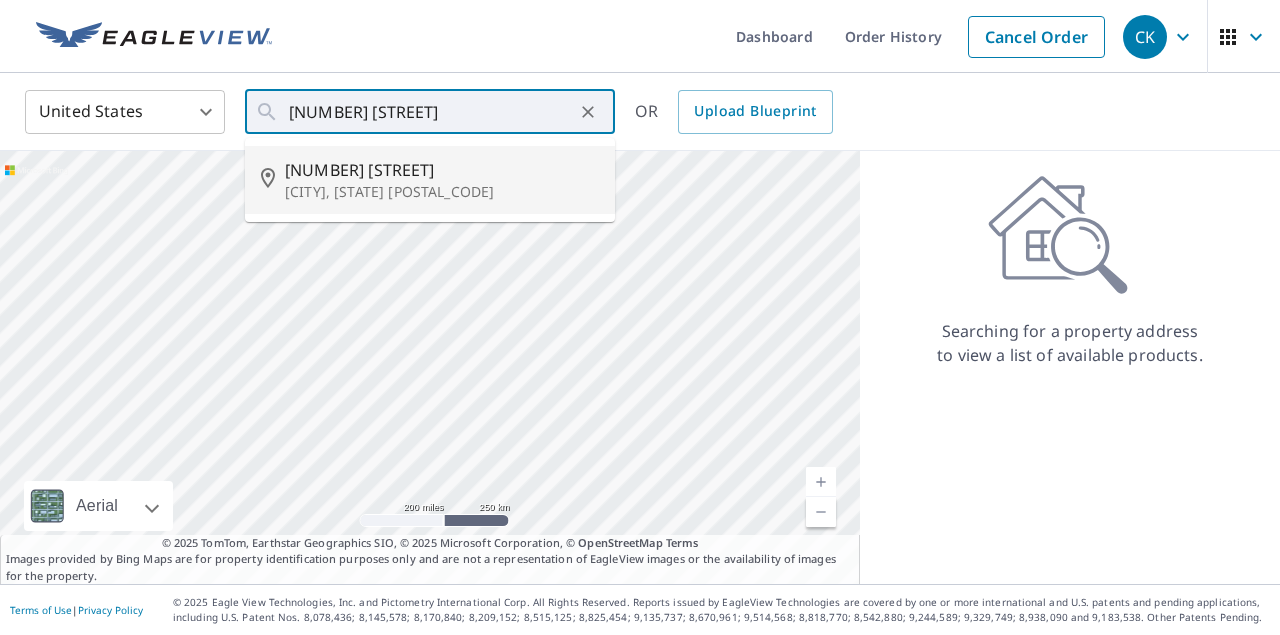 click on "[NUMBER] [STREET]" at bounding box center (442, 170) 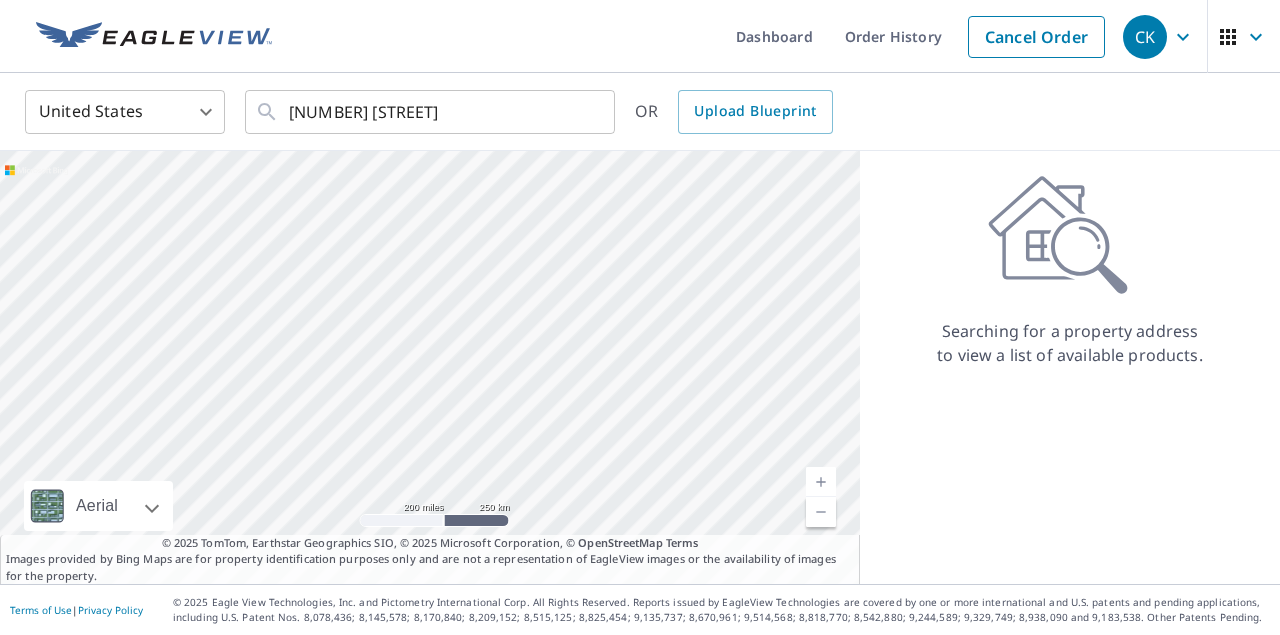 type on "[NUMBER] [STREET], [CITY], [STATE] [POSTAL_CODE]" 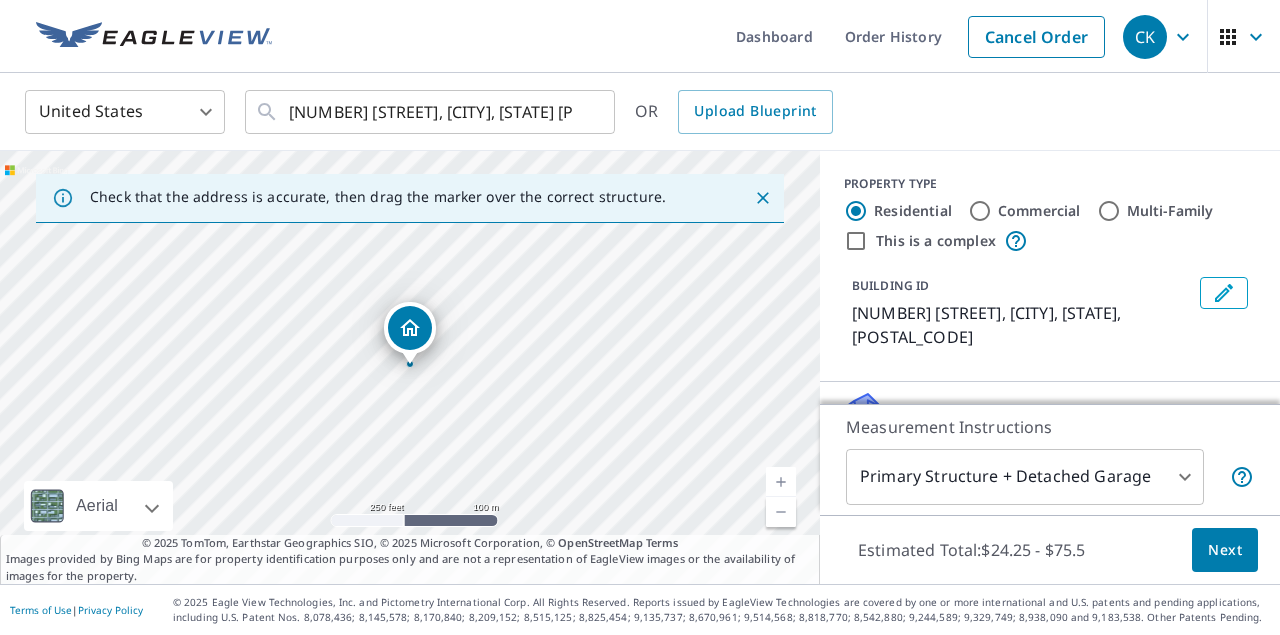 click on "Commercial" at bounding box center [980, 211] 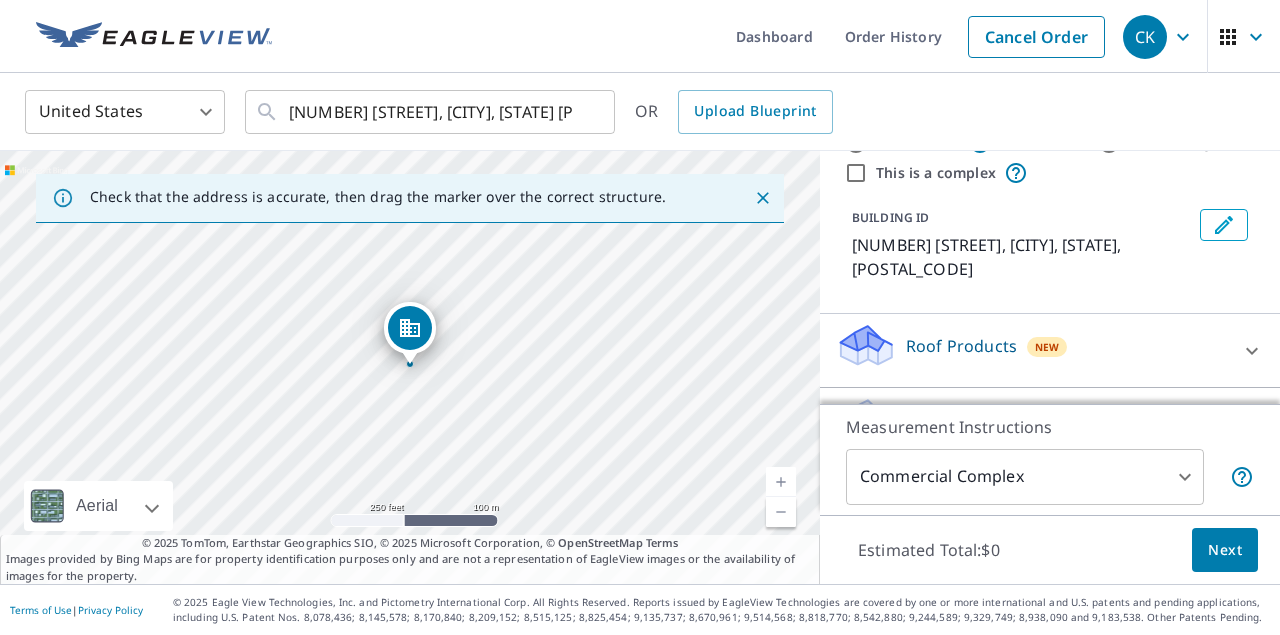 scroll, scrollTop: 91, scrollLeft: 0, axis: vertical 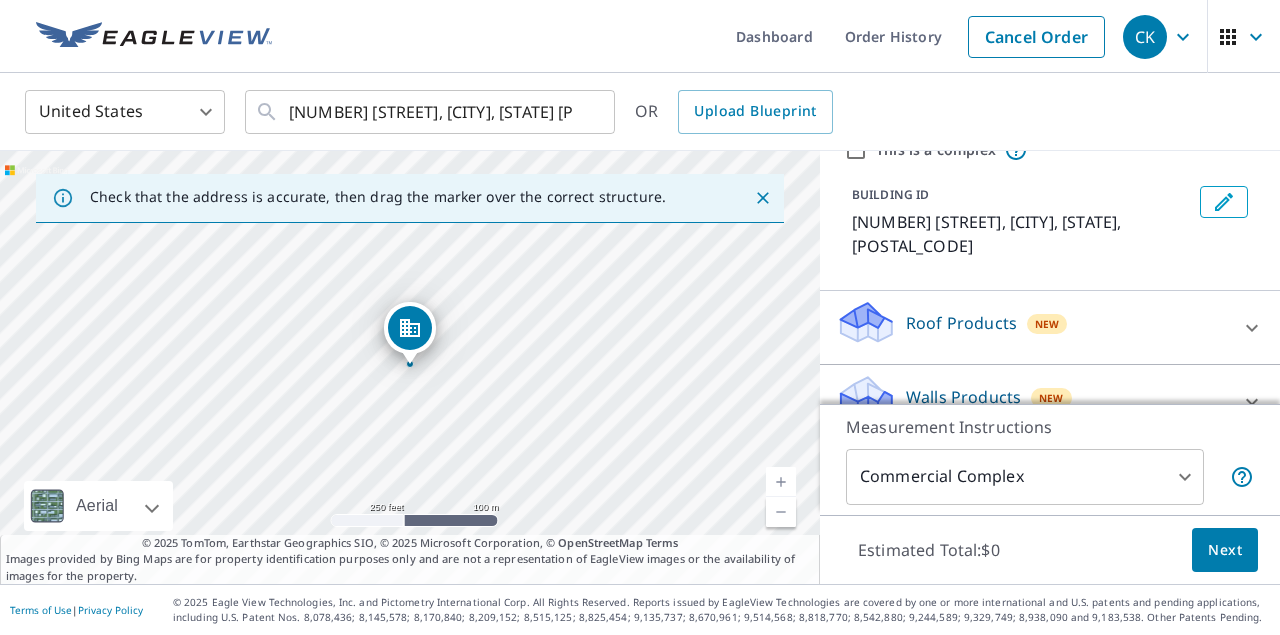 click 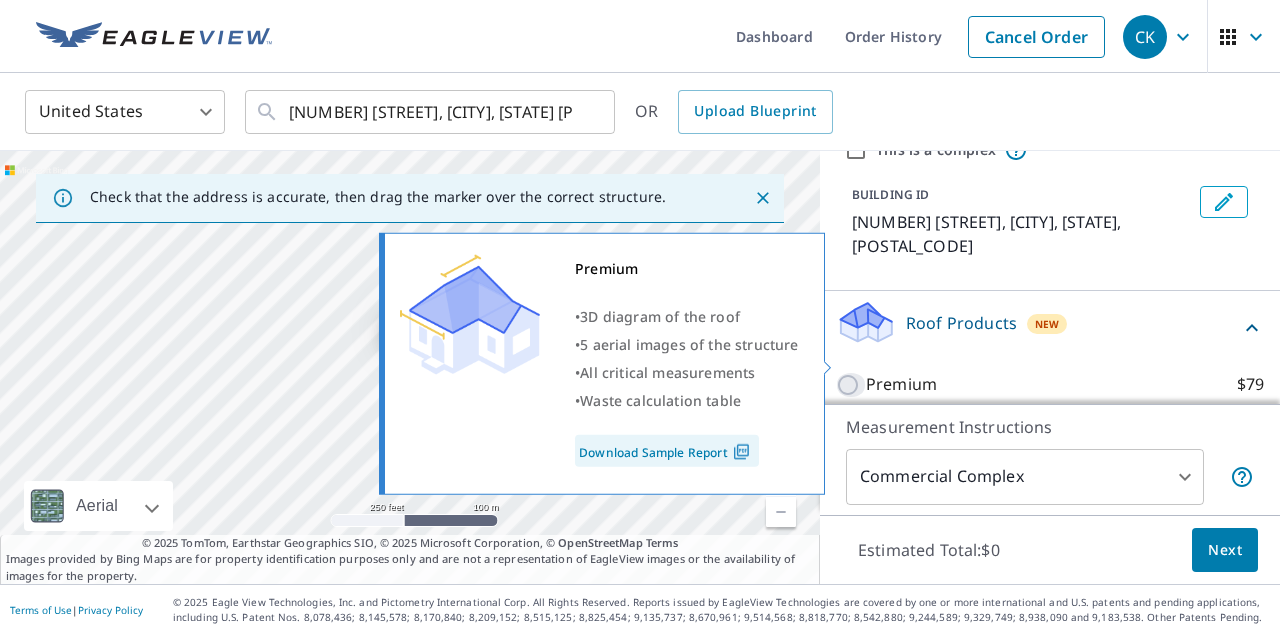 click on "Premium $79" at bounding box center (851, 385) 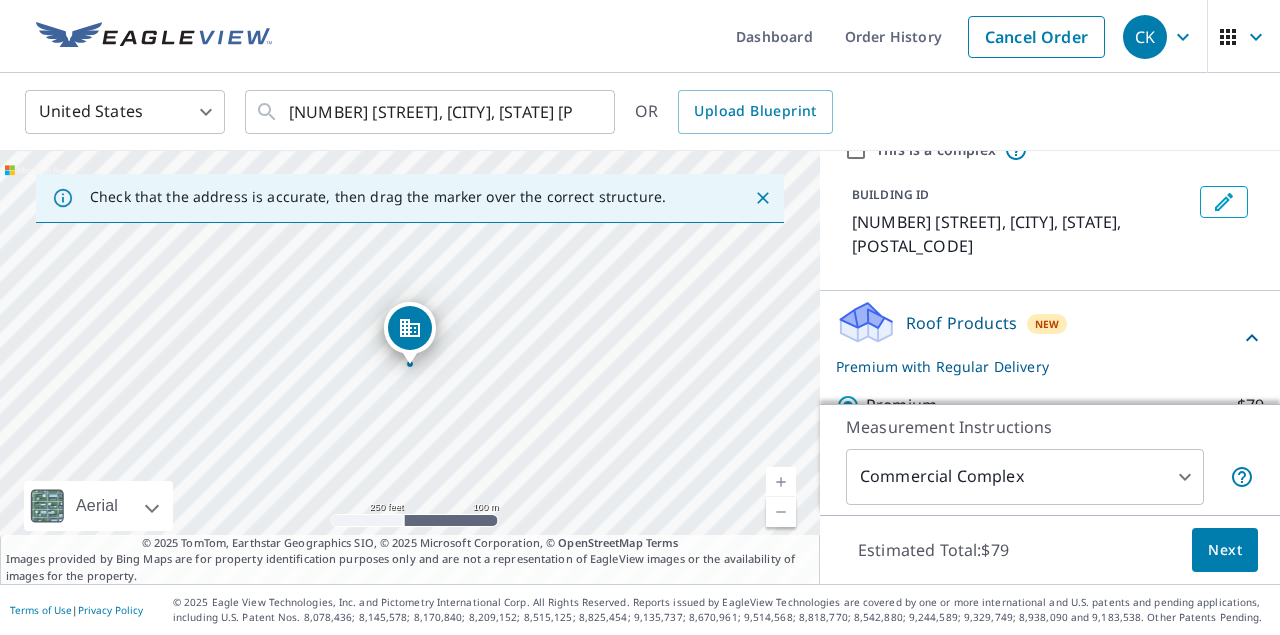 click on "Next" at bounding box center [1225, 550] 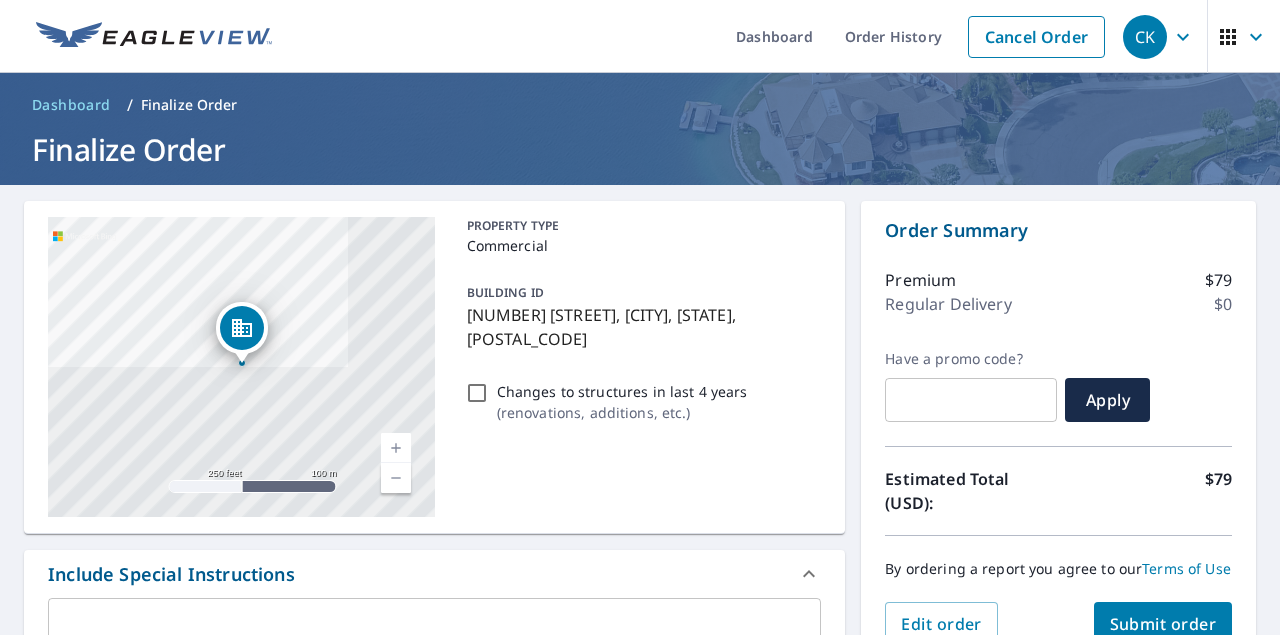click on "Submit order" at bounding box center (1163, 624) 